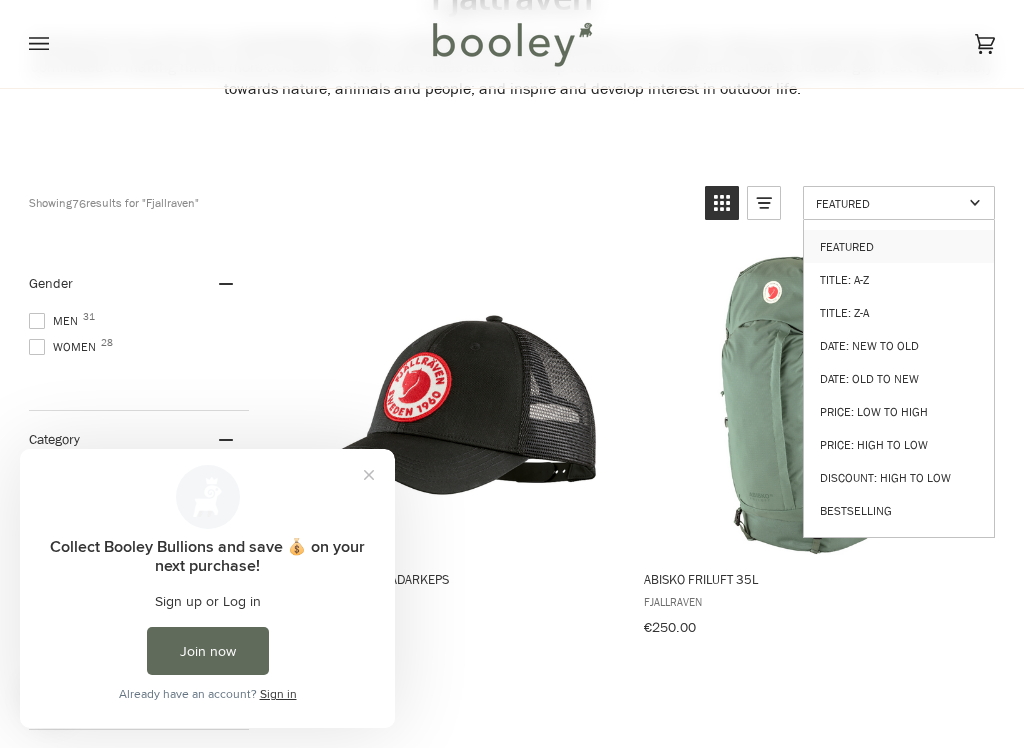 scroll, scrollTop: 0, scrollLeft: 0, axis: both 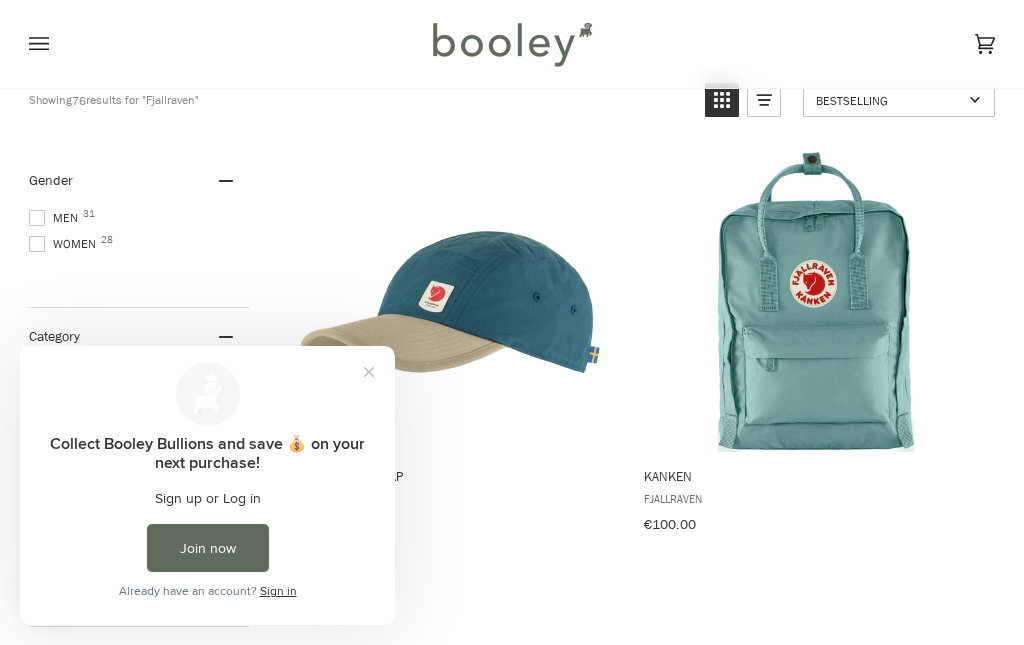 click at bounding box center (369, 372) 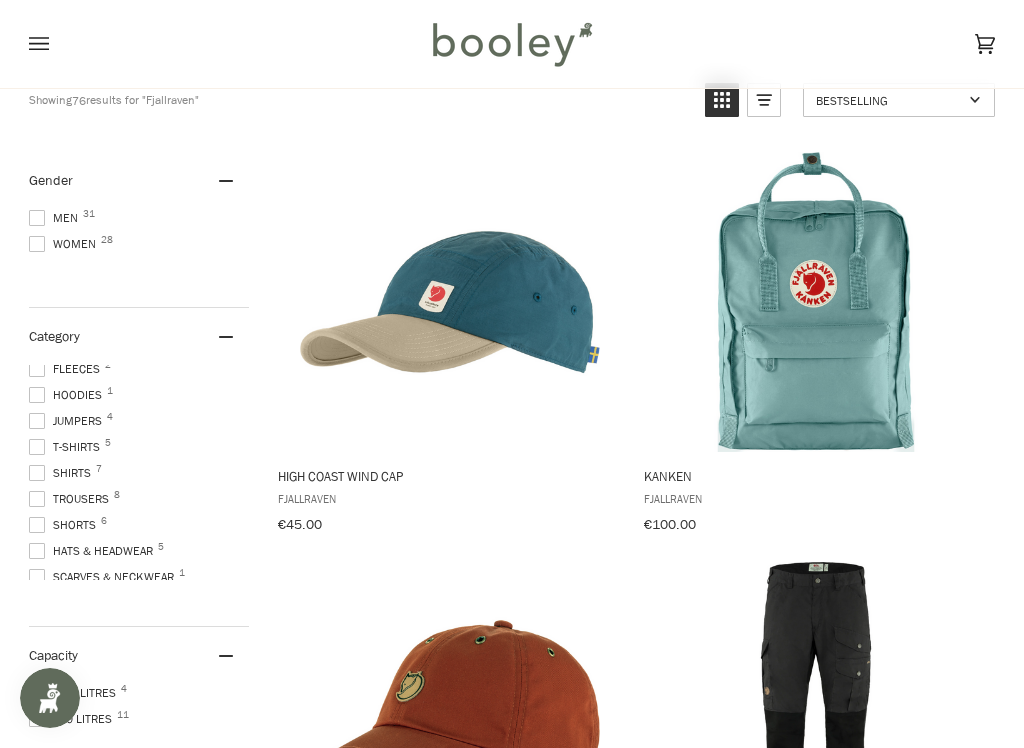 scroll, scrollTop: 138, scrollLeft: 0, axis: vertical 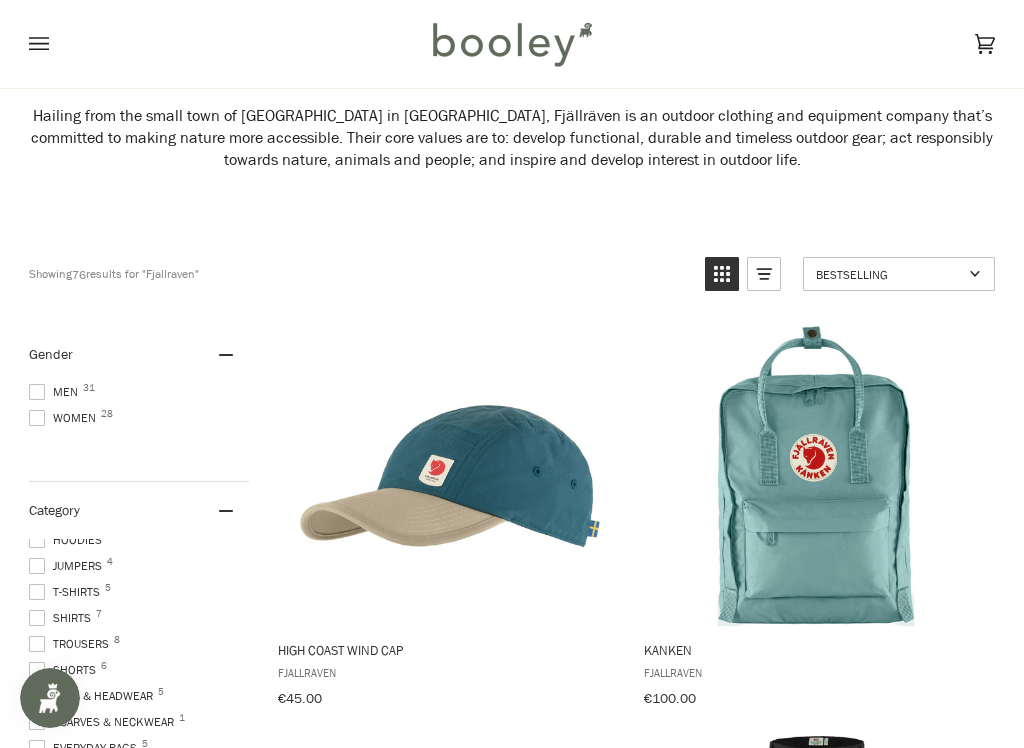 click at bounding box center (37, 392) 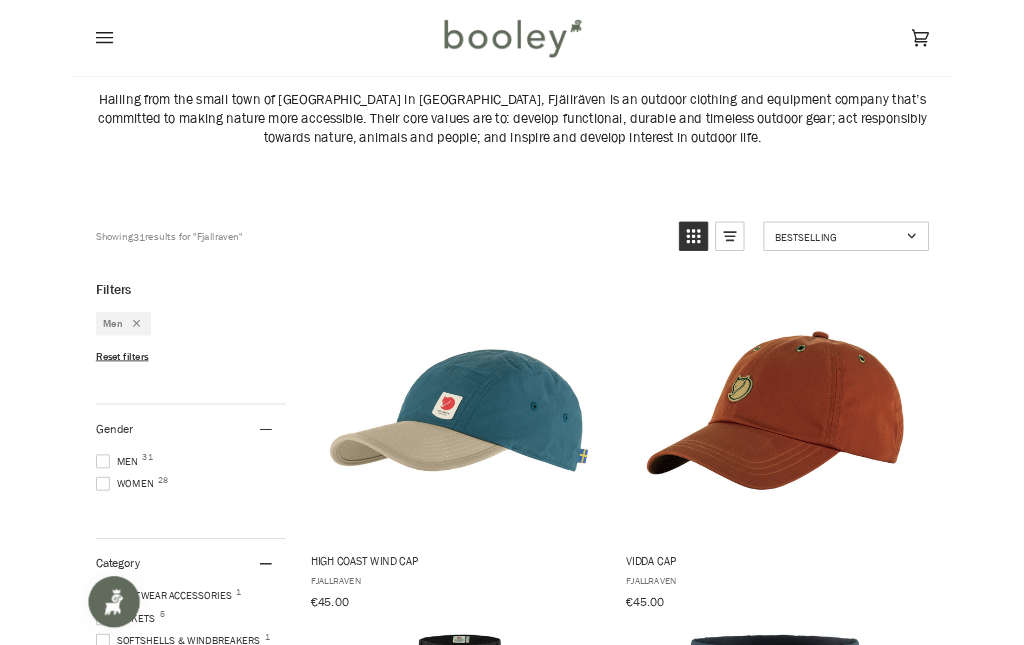 scroll, scrollTop: 120, scrollLeft: 0, axis: vertical 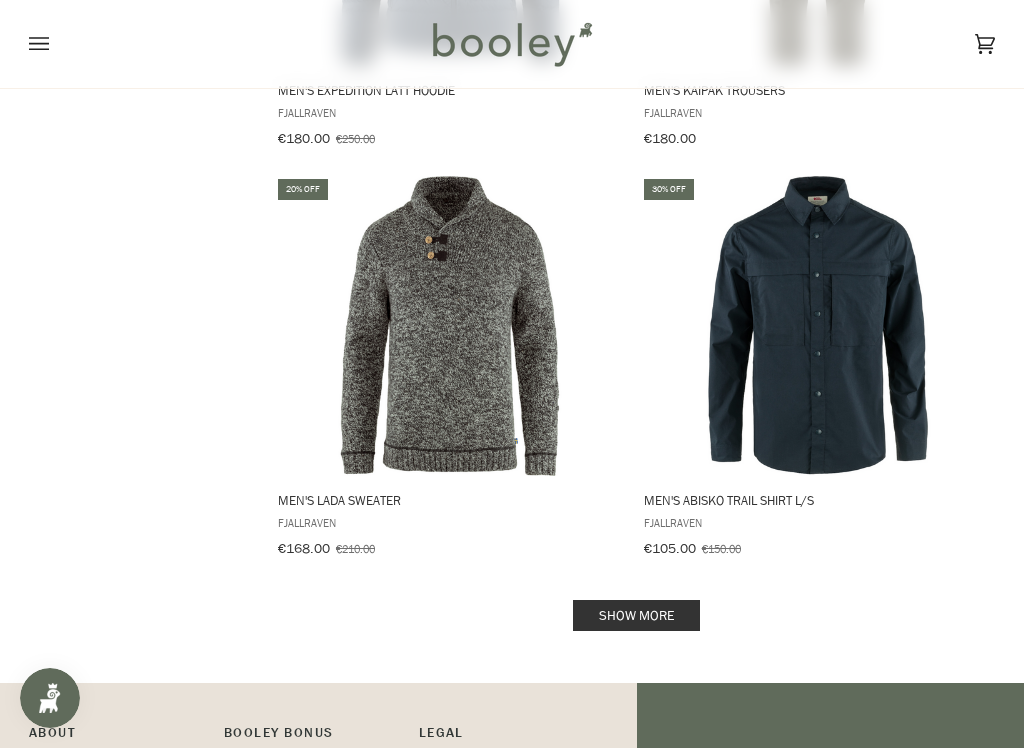 click on "Show more" at bounding box center [636, 615] 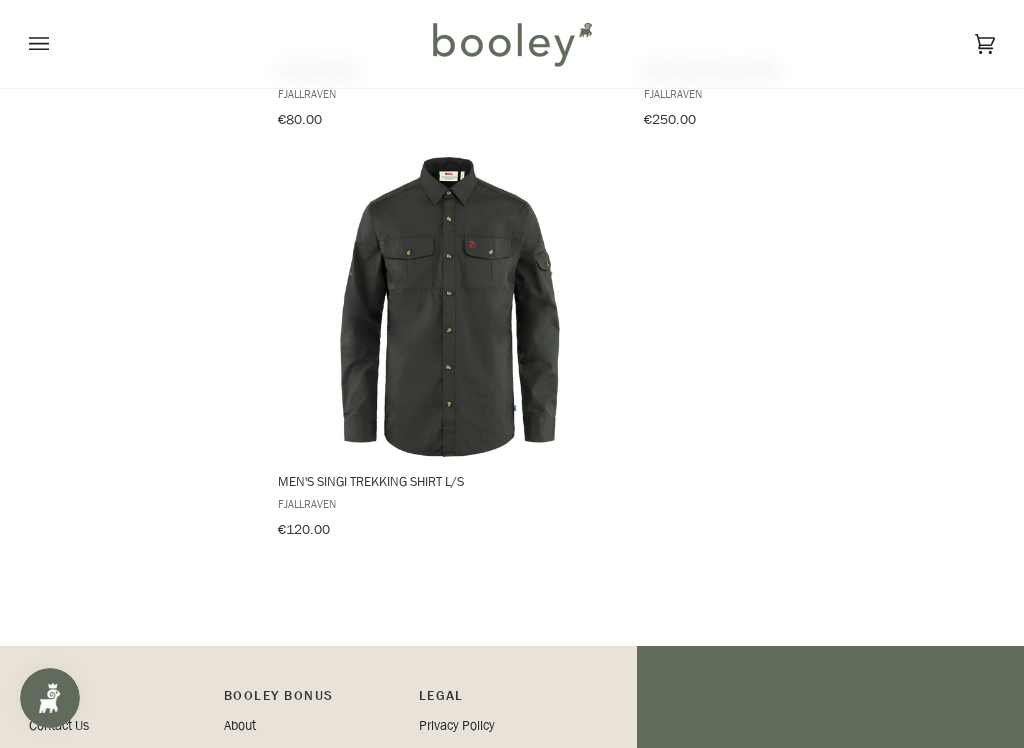 scroll, scrollTop: 6417, scrollLeft: 0, axis: vertical 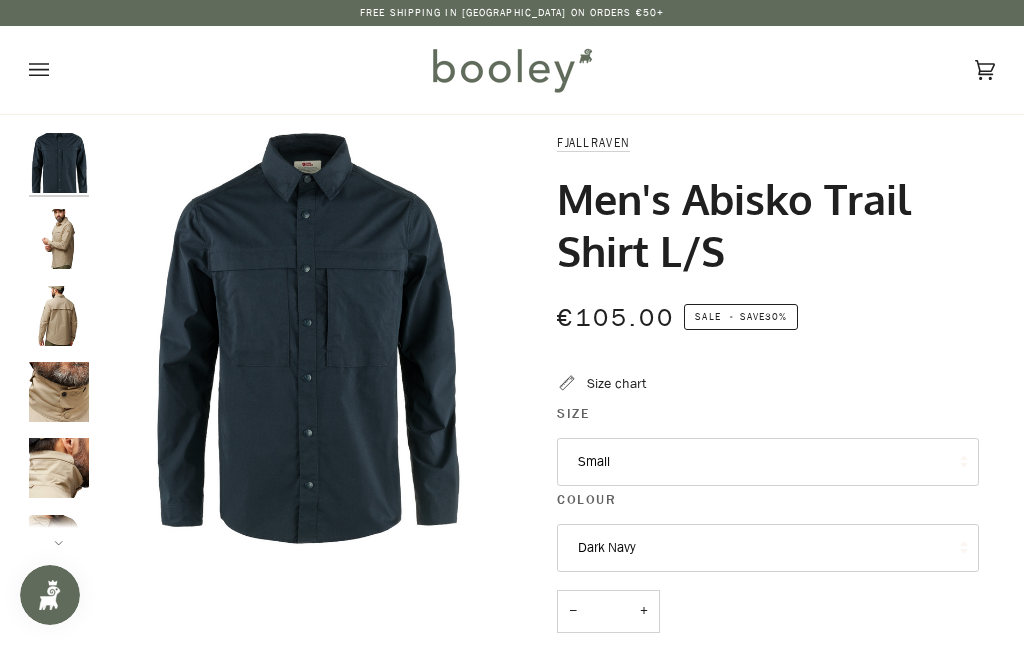 click on "Small" at bounding box center (767, 462) 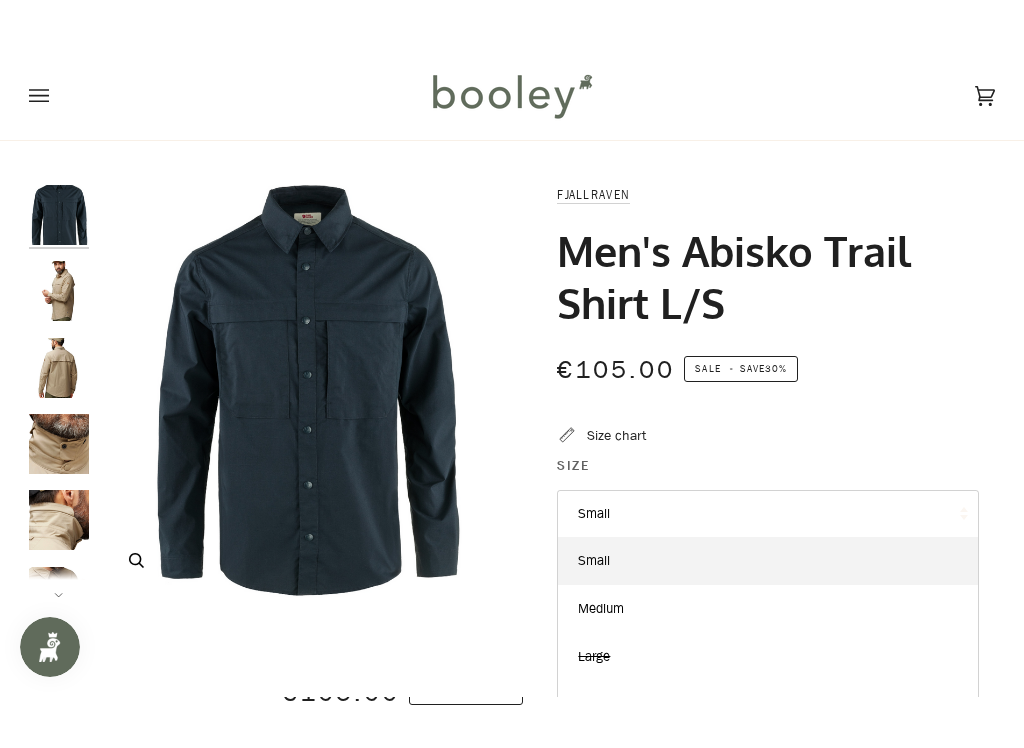 scroll, scrollTop: 59, scrollLeft: 0, axis: vertical 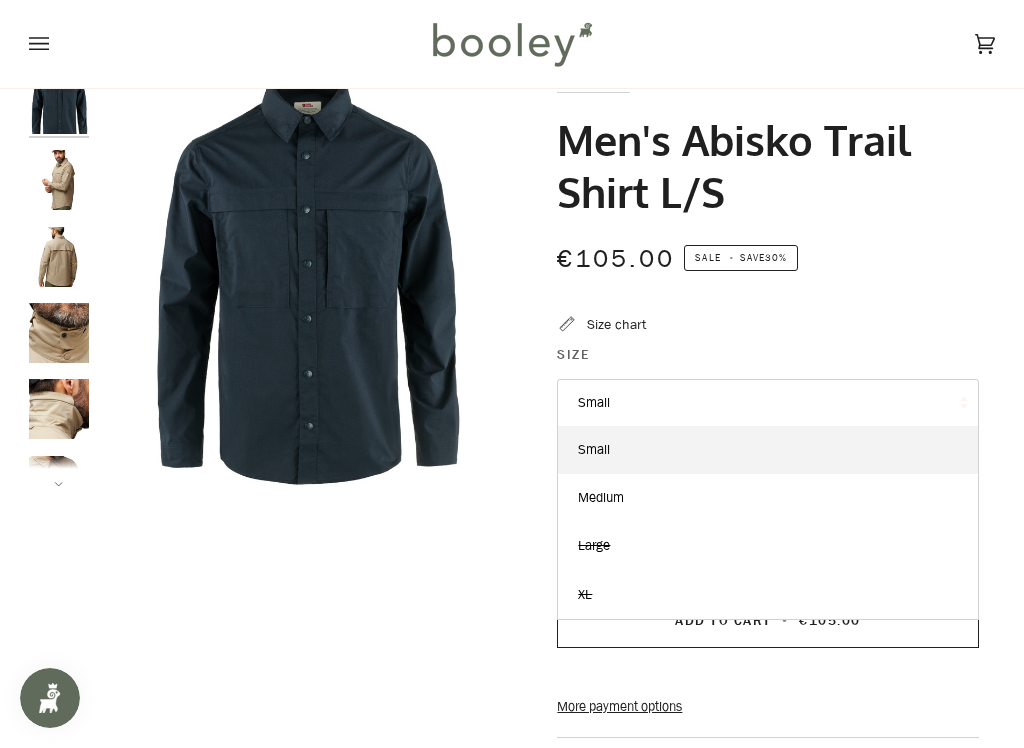 click on "Zoom
Zoom" at bounding box center (512, 575) 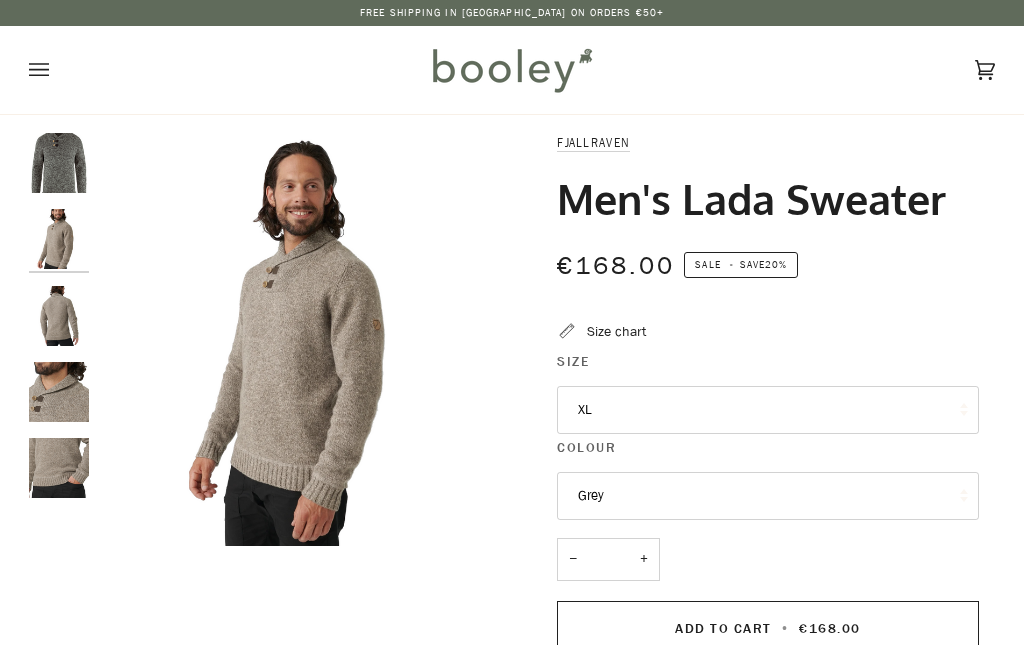 scroll, scrollTop: 0, scrollLeft: 0, axis: both 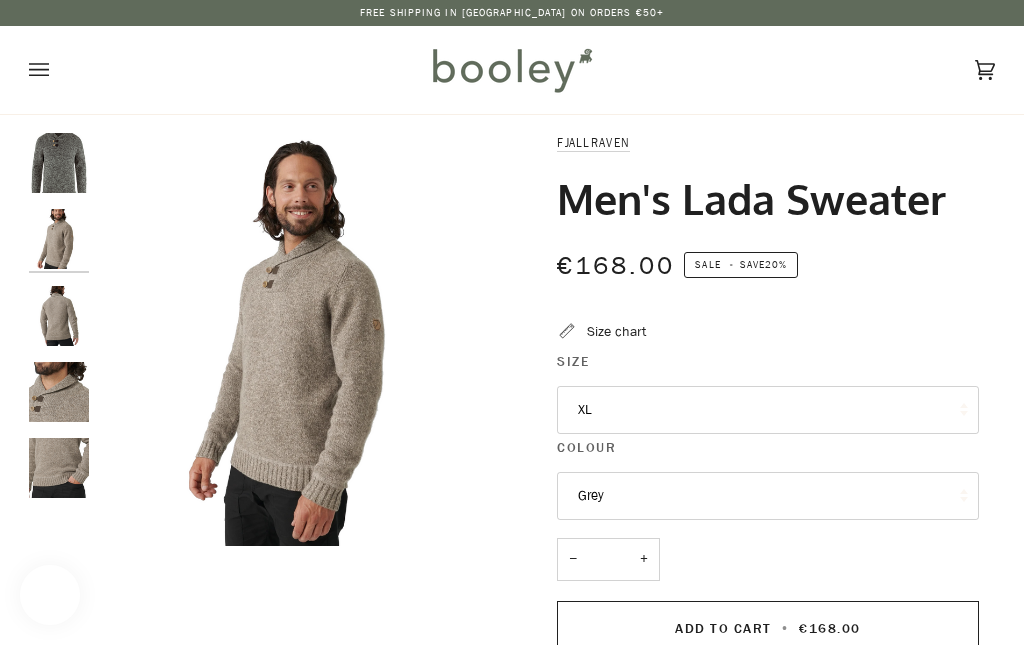 click on "Grey" at bounding box center [767, 496] 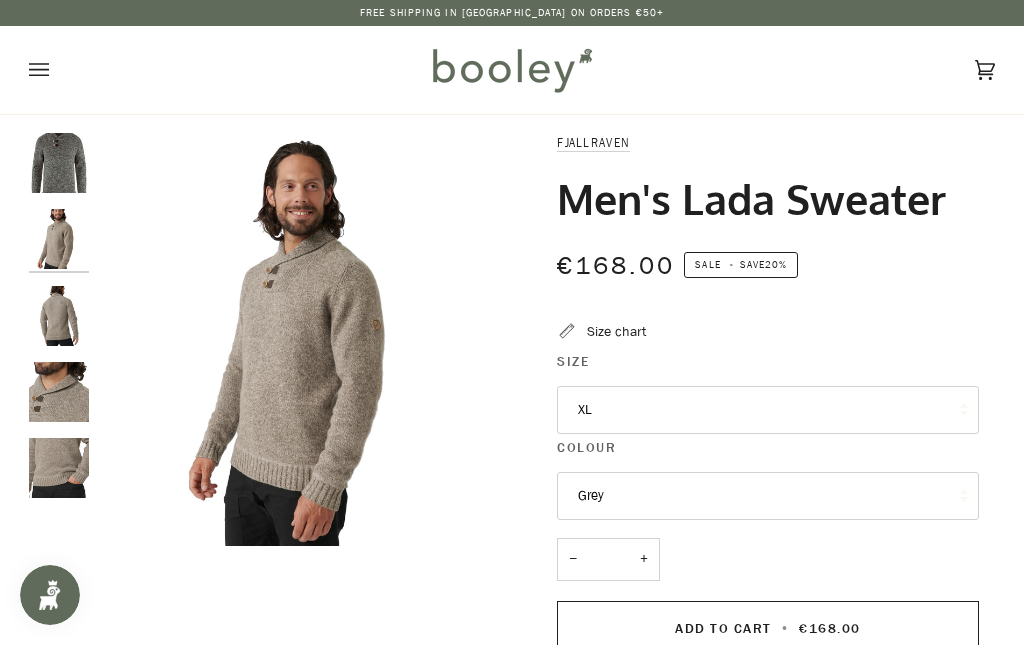 scroll, scrollTop: 0, scrollLeft: 0, axis: both 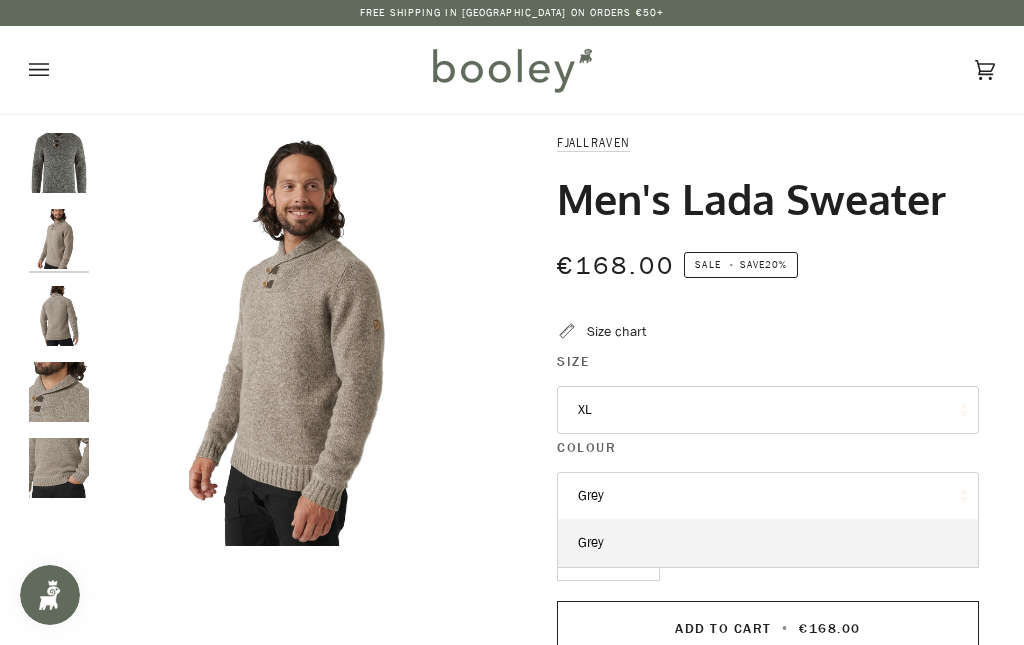 click at bounding box center [59, 316] 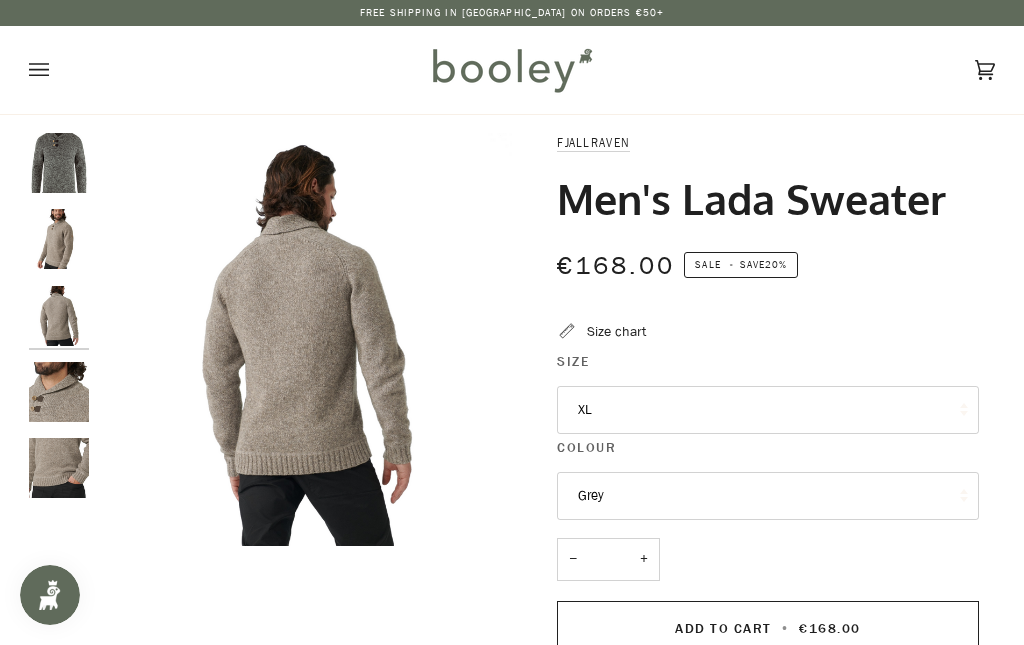 click at bounding box center (59, 392) 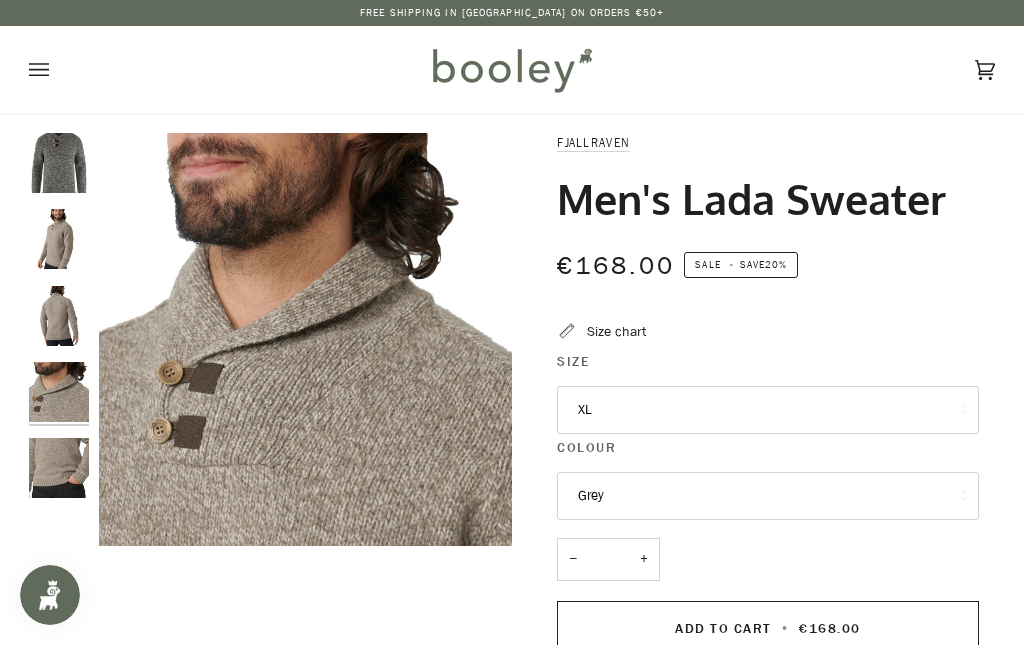 click at bounding box center (59, 468) 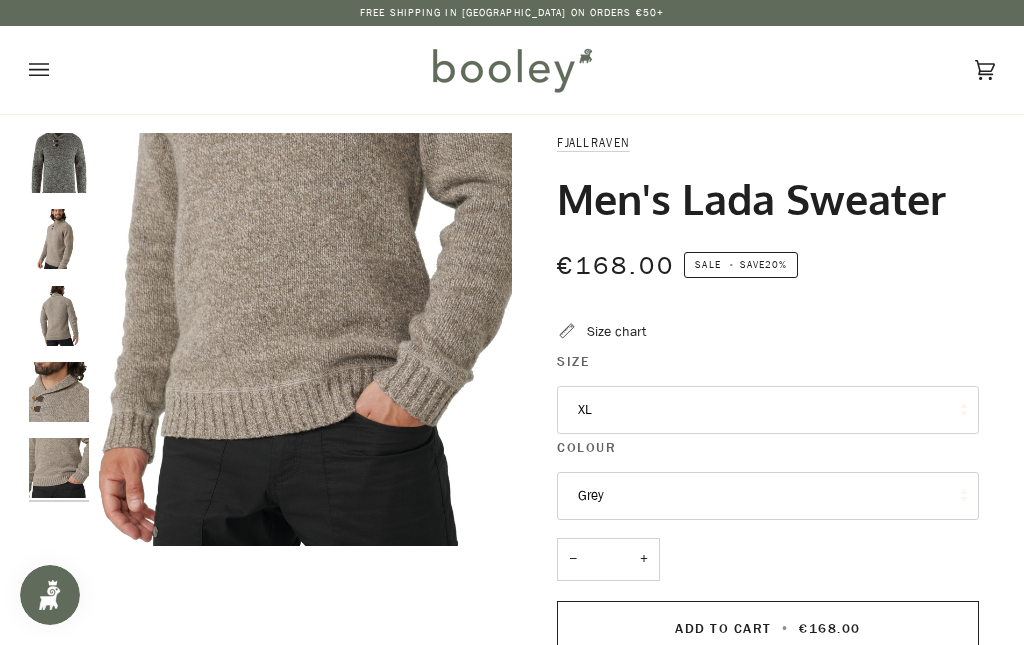 click at bounding box center (59, 163) 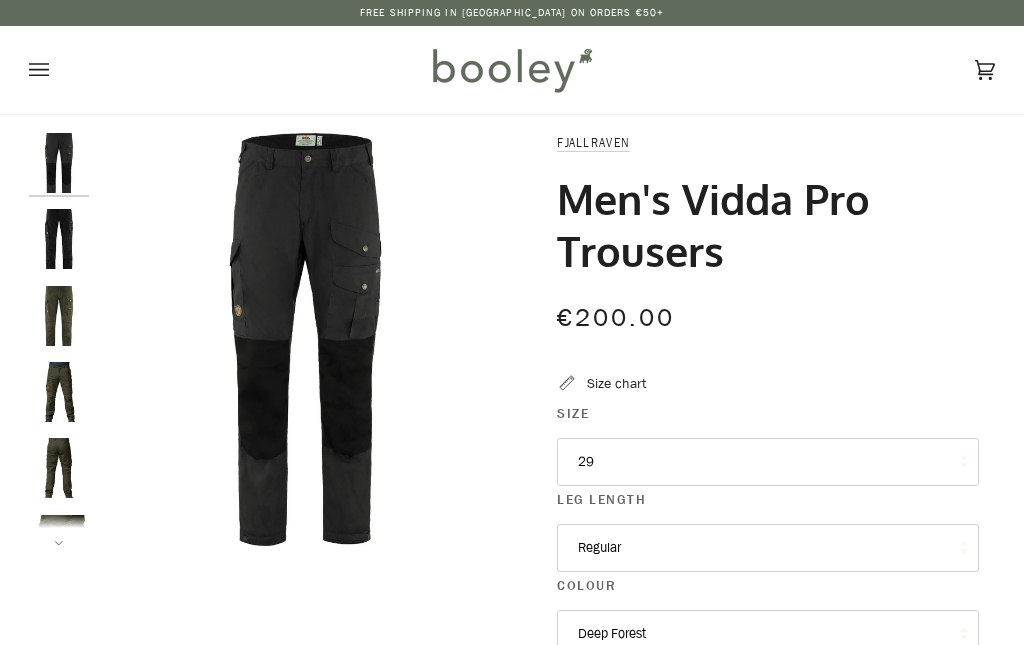 click on "29" at bounding box center (767, 462) 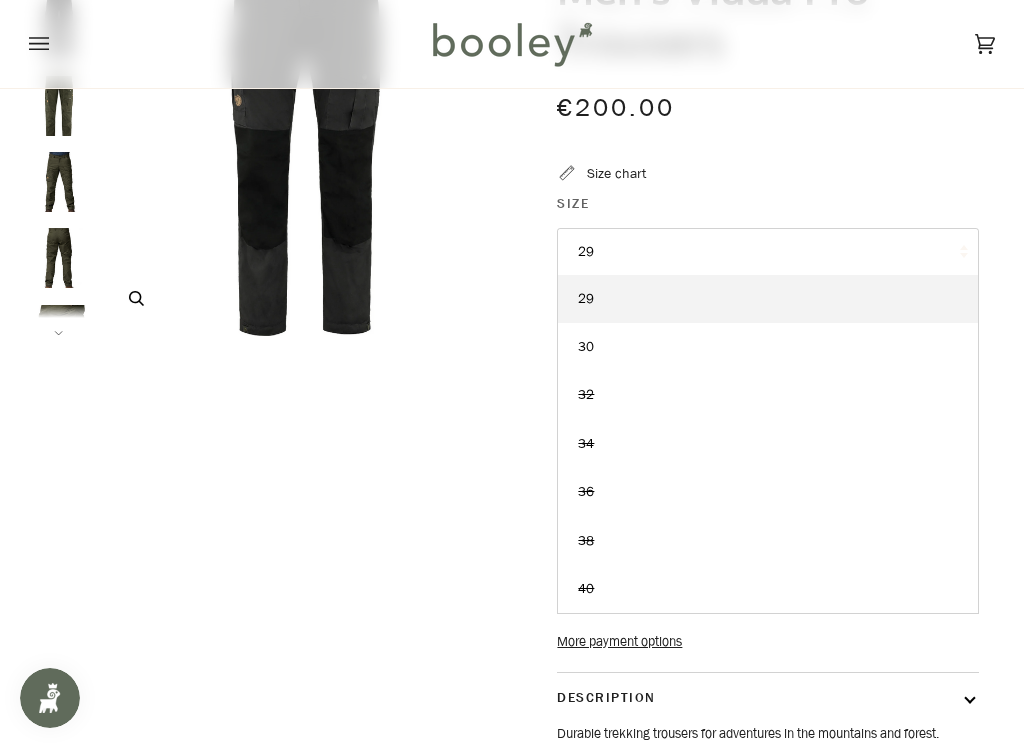 scroll, scrollTop: 0, scrollLeft: 0, axis: both 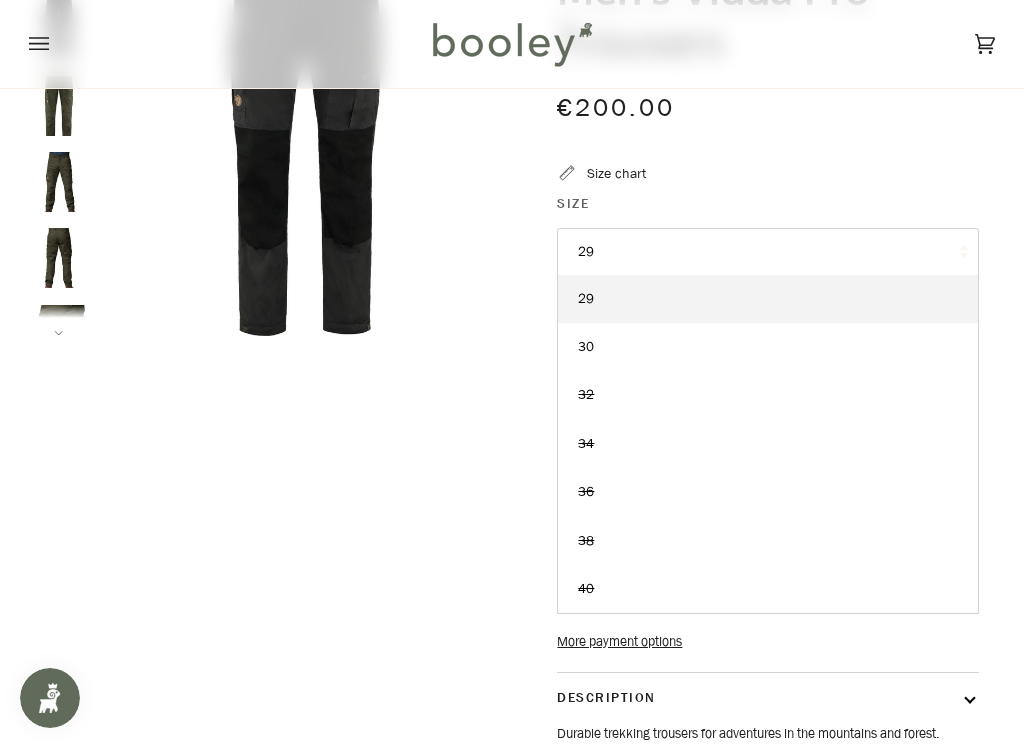 click at bounding box center [512, 470] 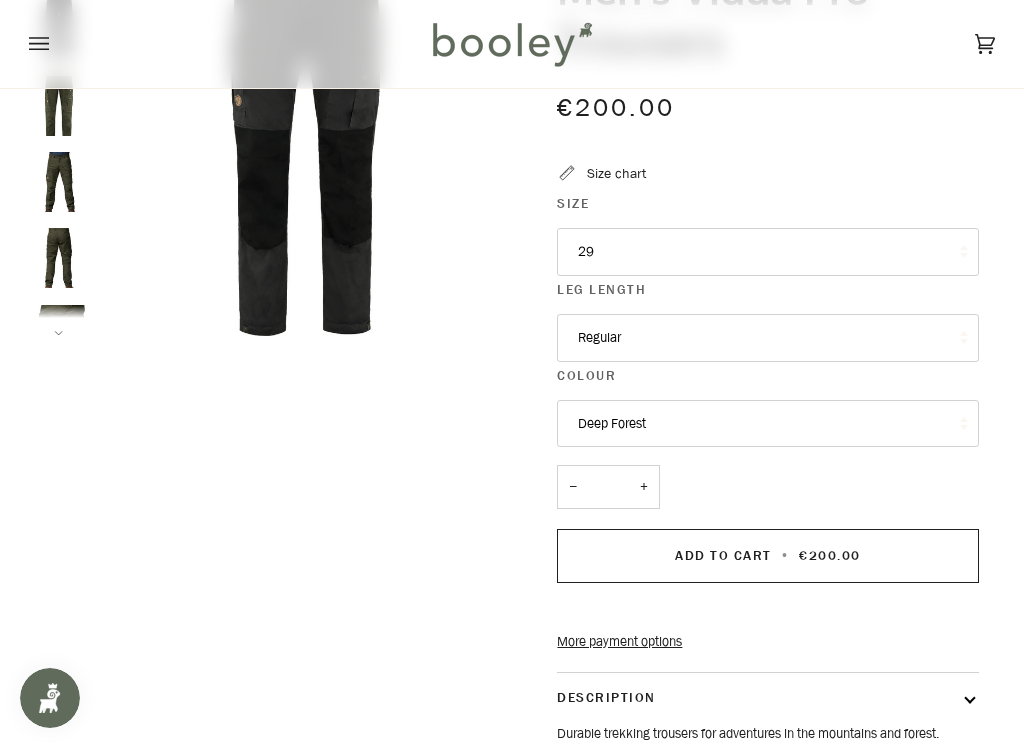 click on "Deep Forest" at bounding box center (767, 424) 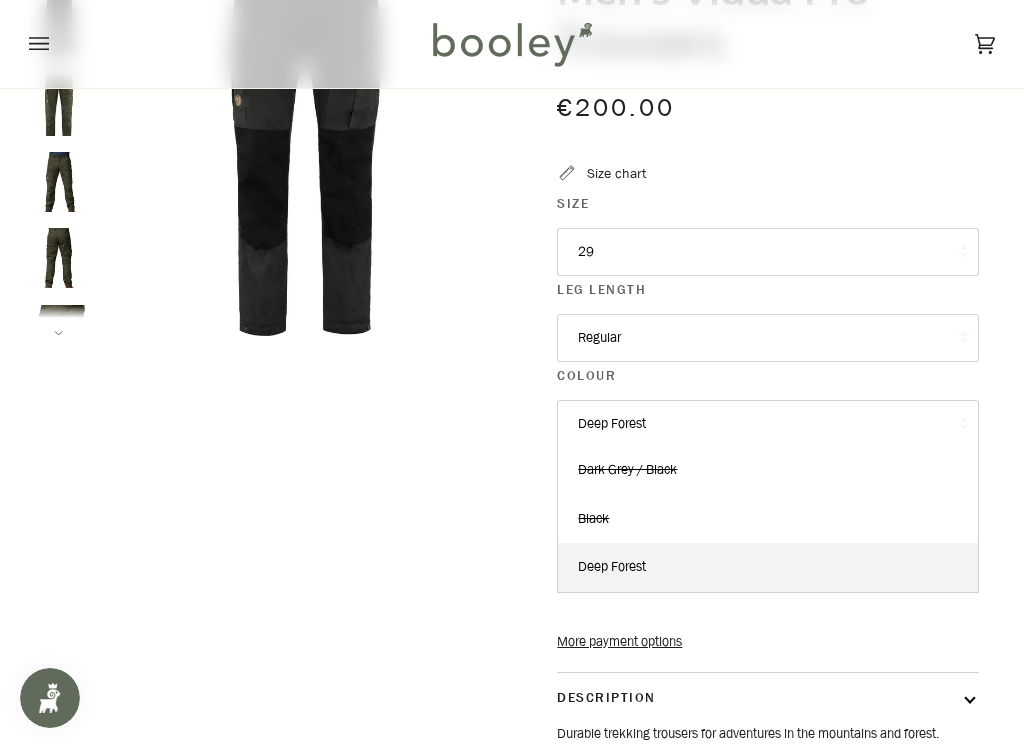 click at bounding box center [512, 470] 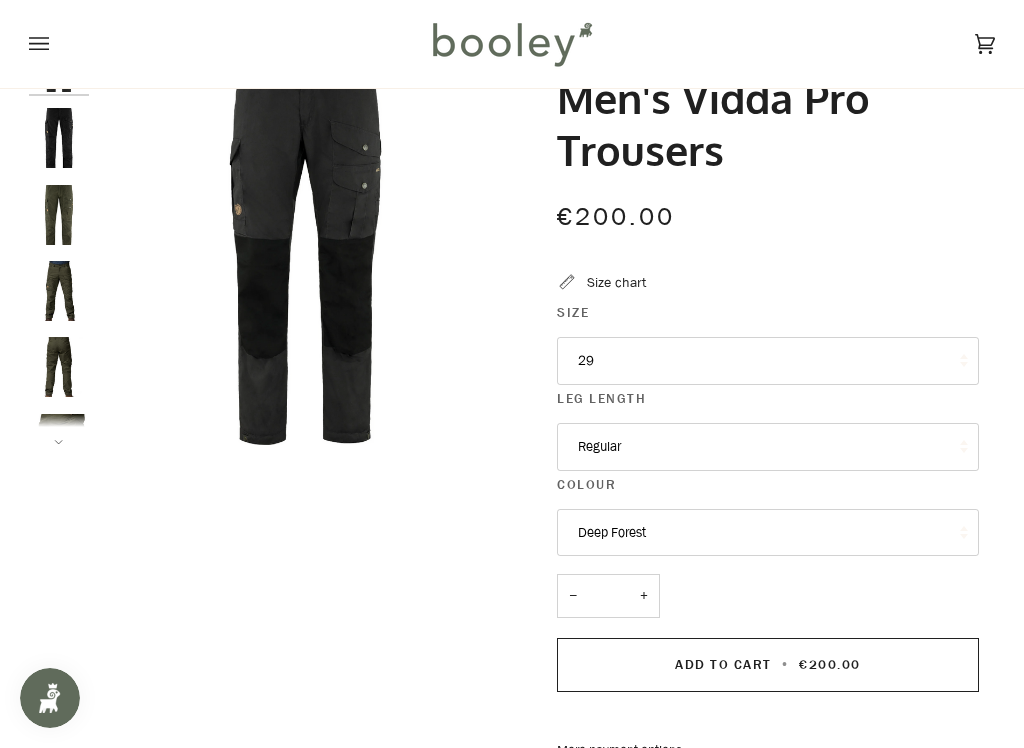 scroll, scrollTop: 100, scrollLeft: 0, axis: vertical 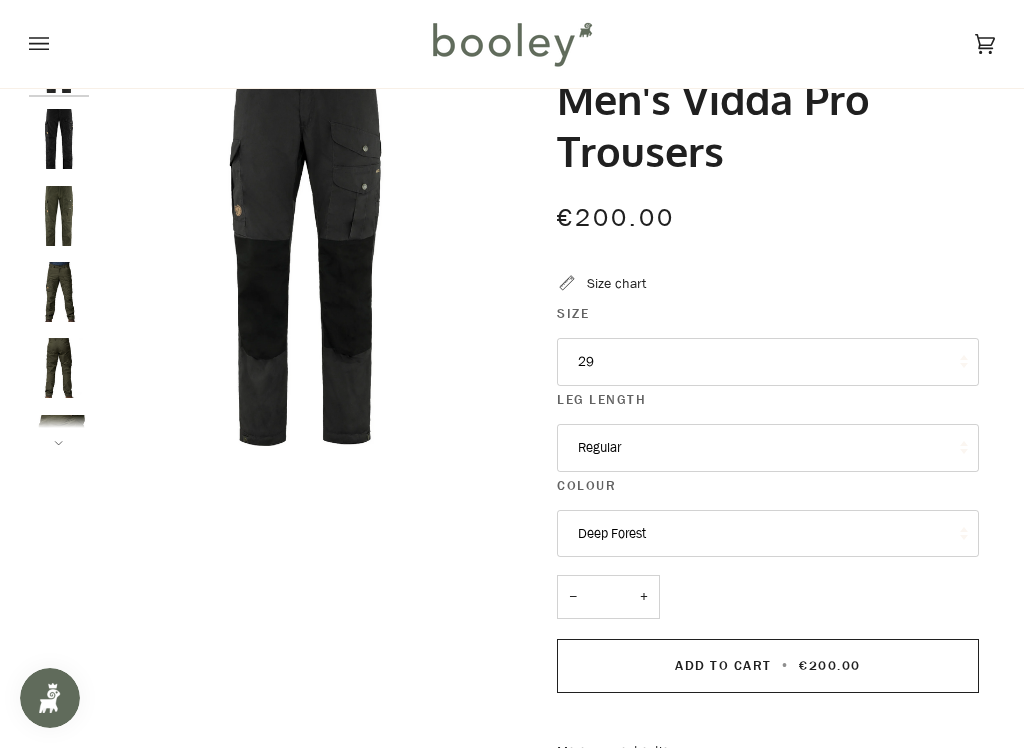 click on "Regular" at bounding box center [767, 448] 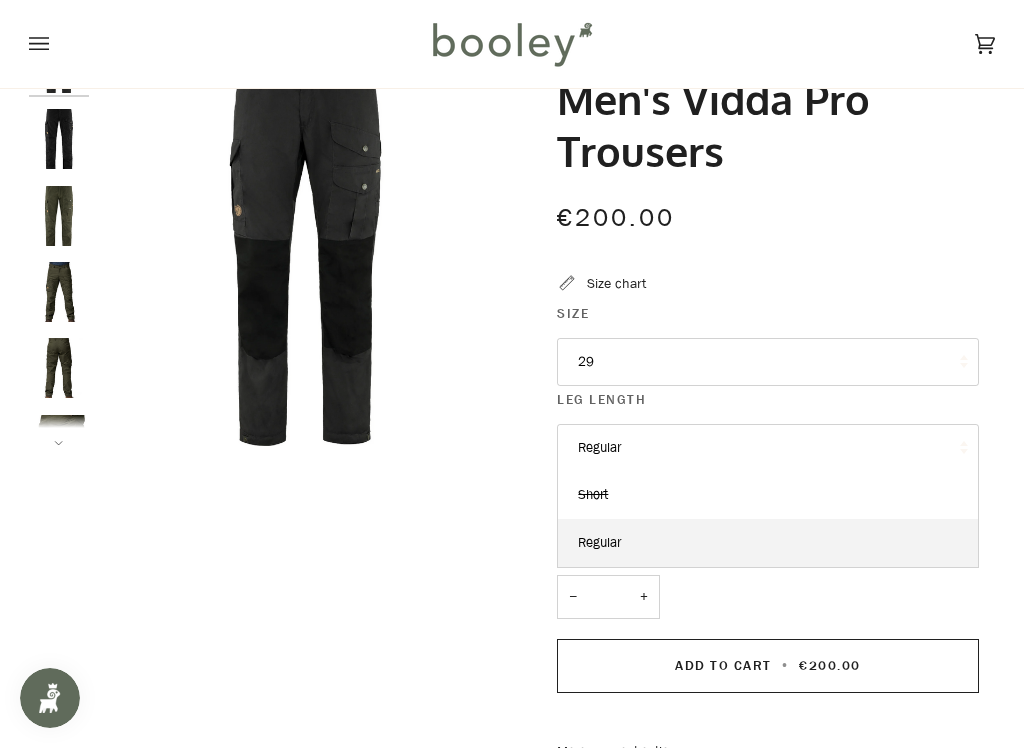click on "Regular" at bounding box center [767, 448] 